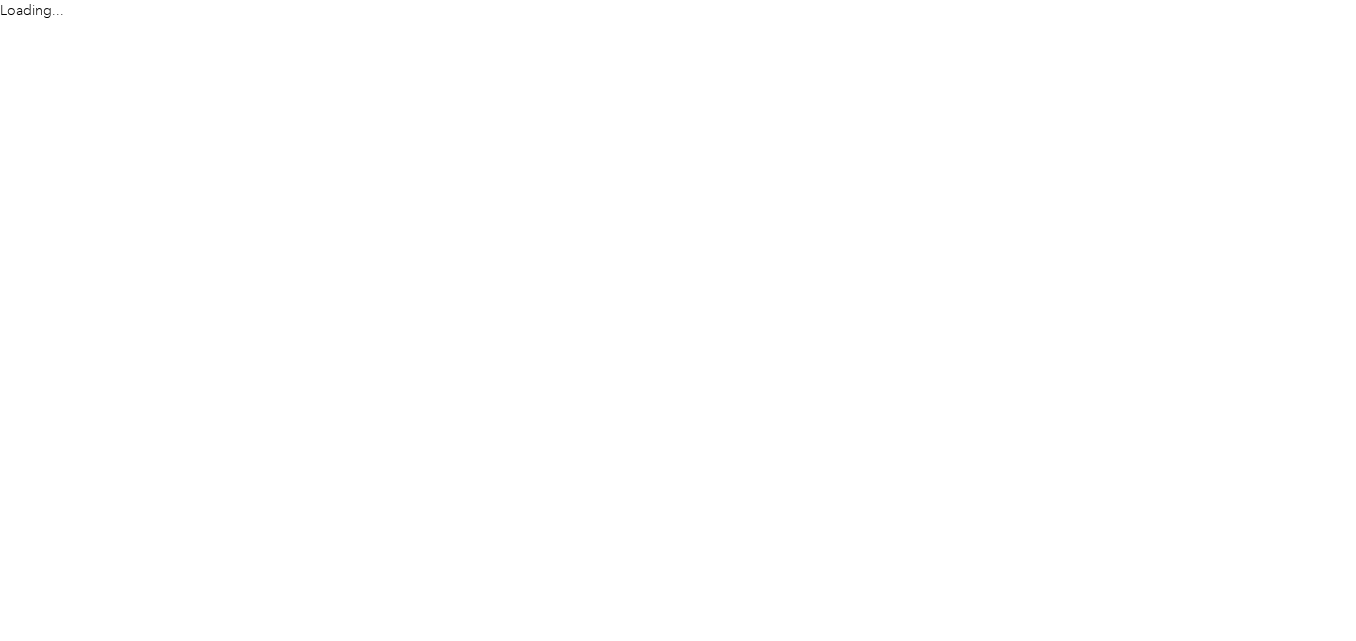 scroll, scrollTop: 0, scrollLeft: 0, axis: both 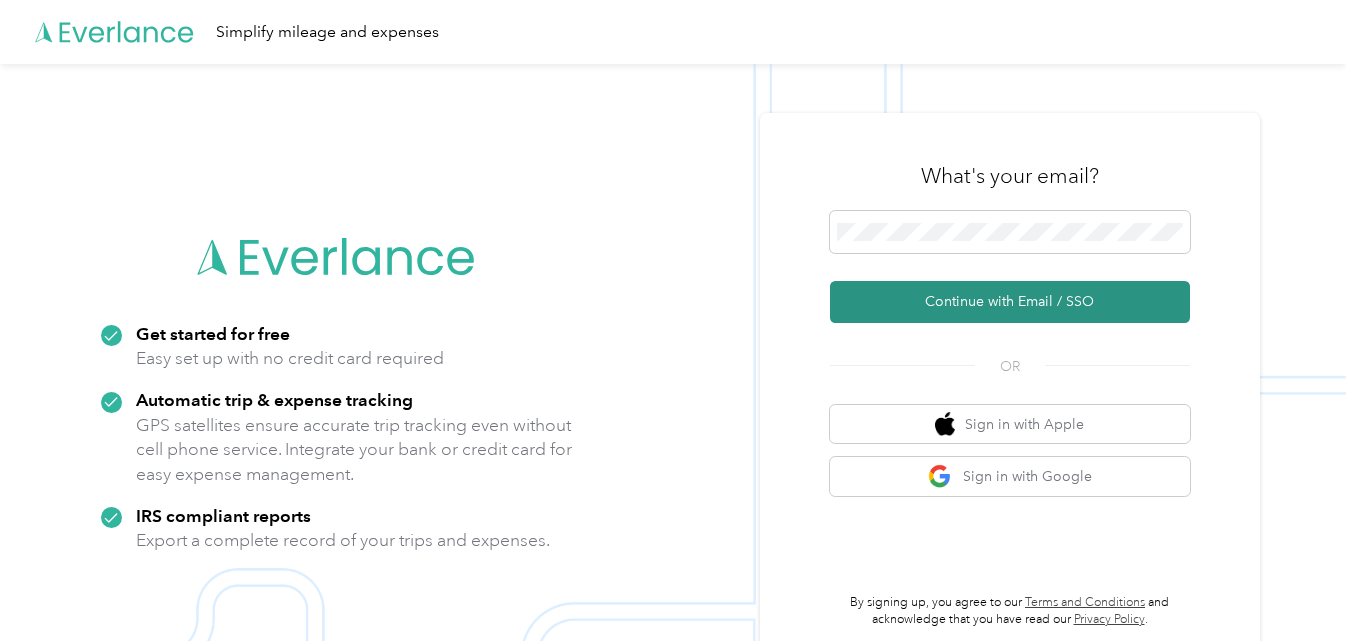 click on "Continue with Email / SSO" at bounding box center [1010, 302] 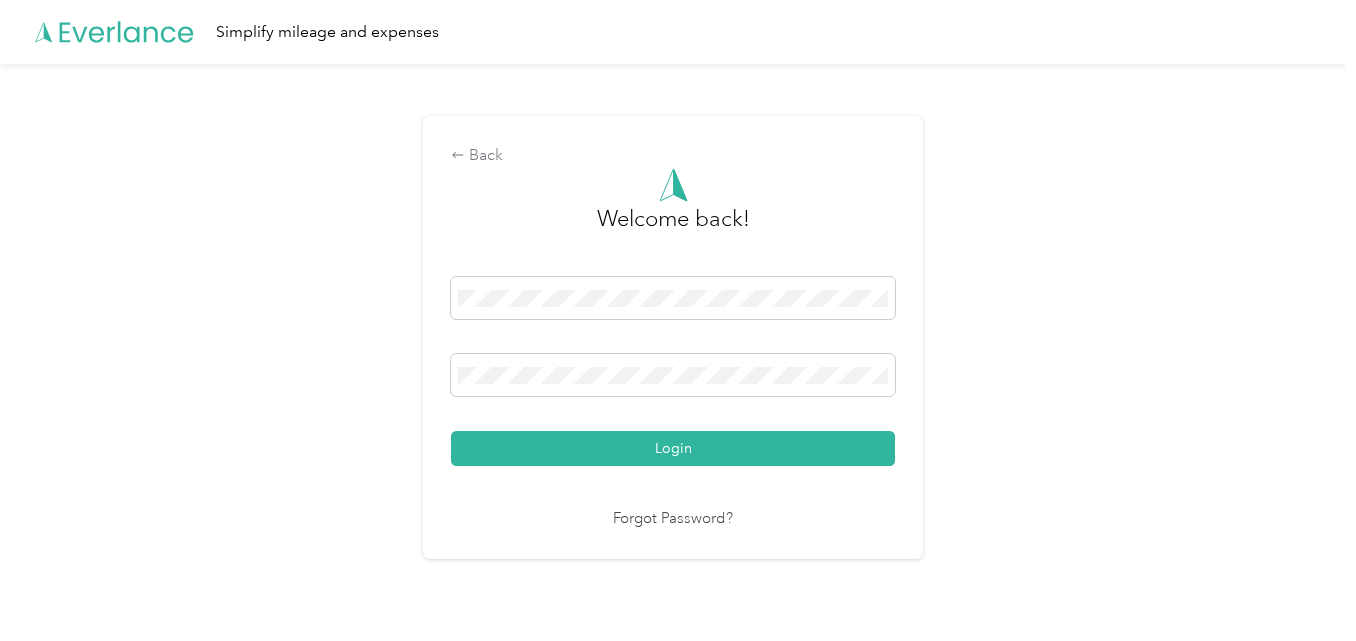 click on "Login" at bounding box center [673, 448] 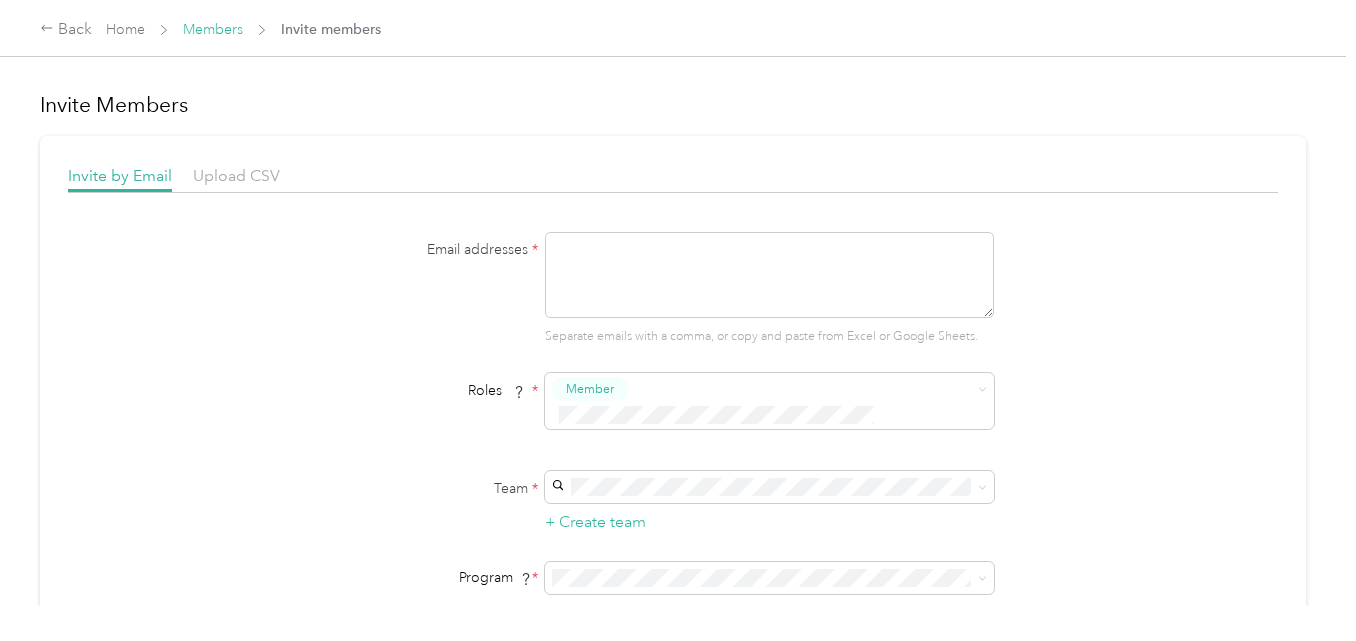 click on "Members" at bounding box center [213, 29] 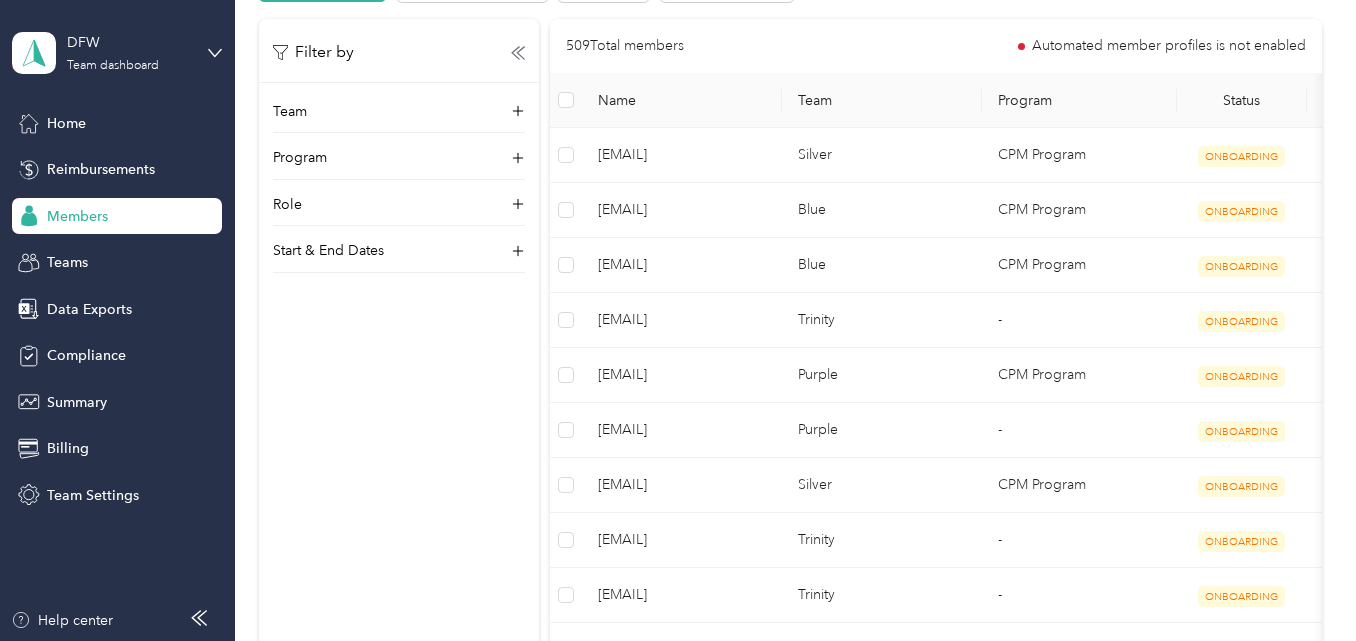 scroll, scrollTop: 489, scrollLeft: 0, axis: vertical 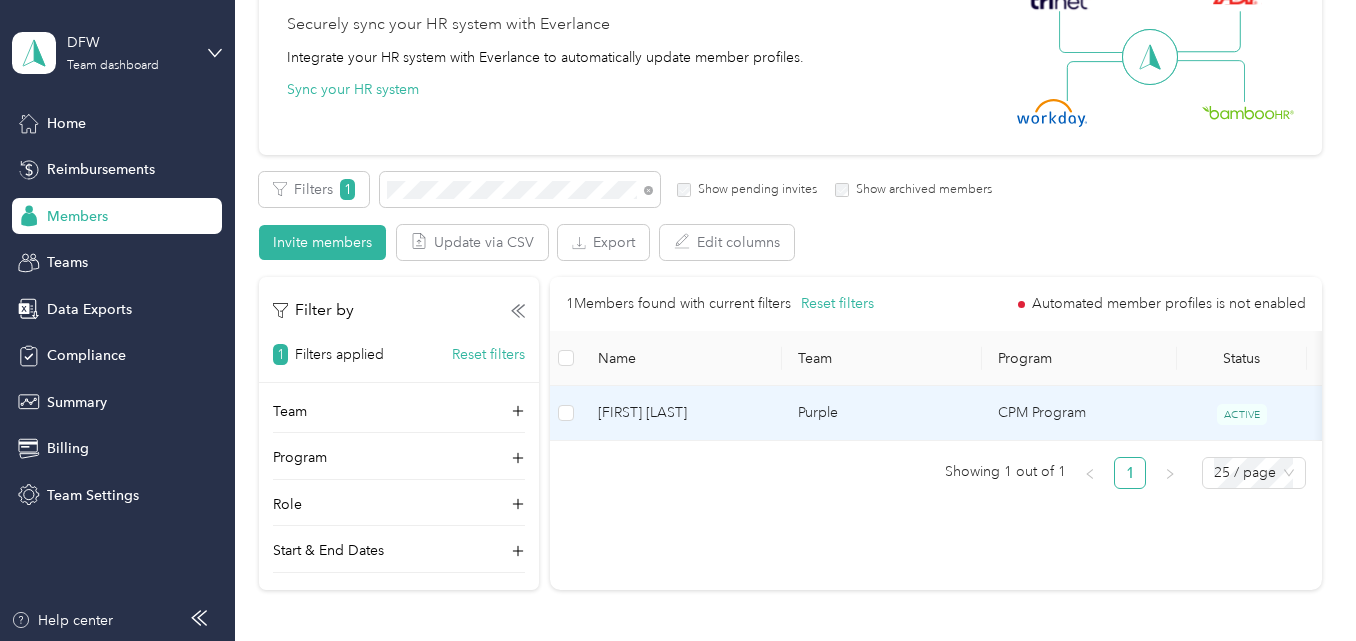 click on "CPM Program" at bounding box center (1079, 413) 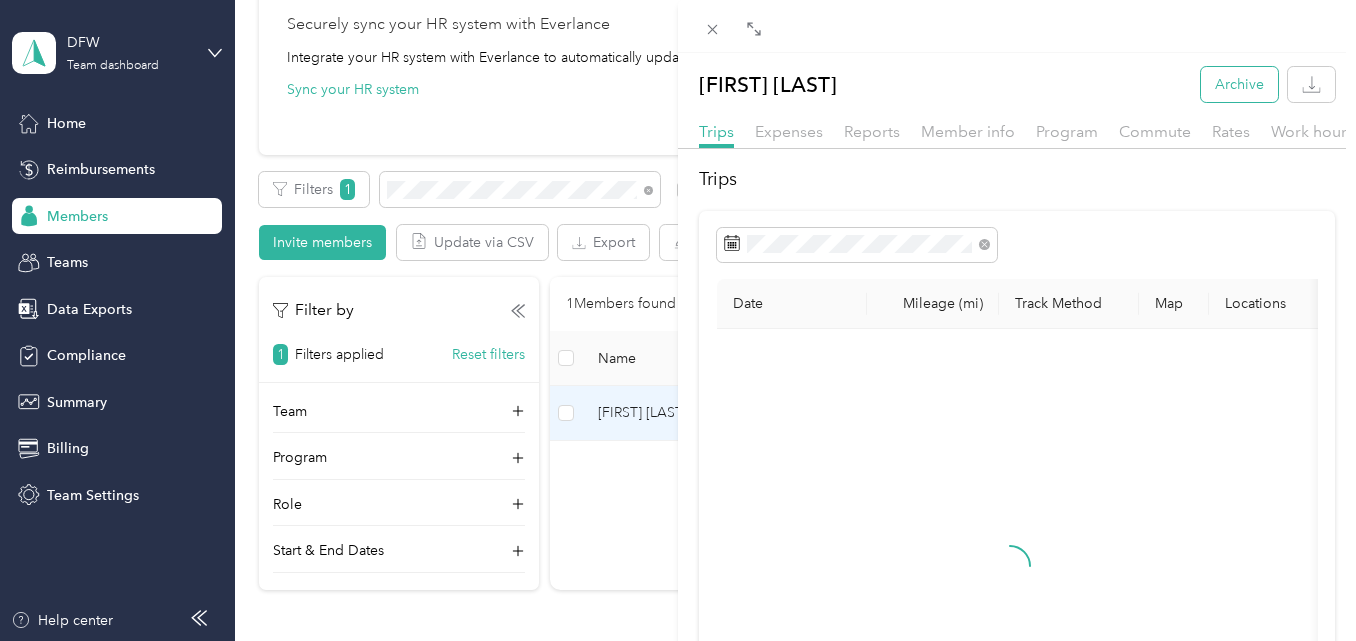 click on "Archive" at bounding box center [1239, 84] 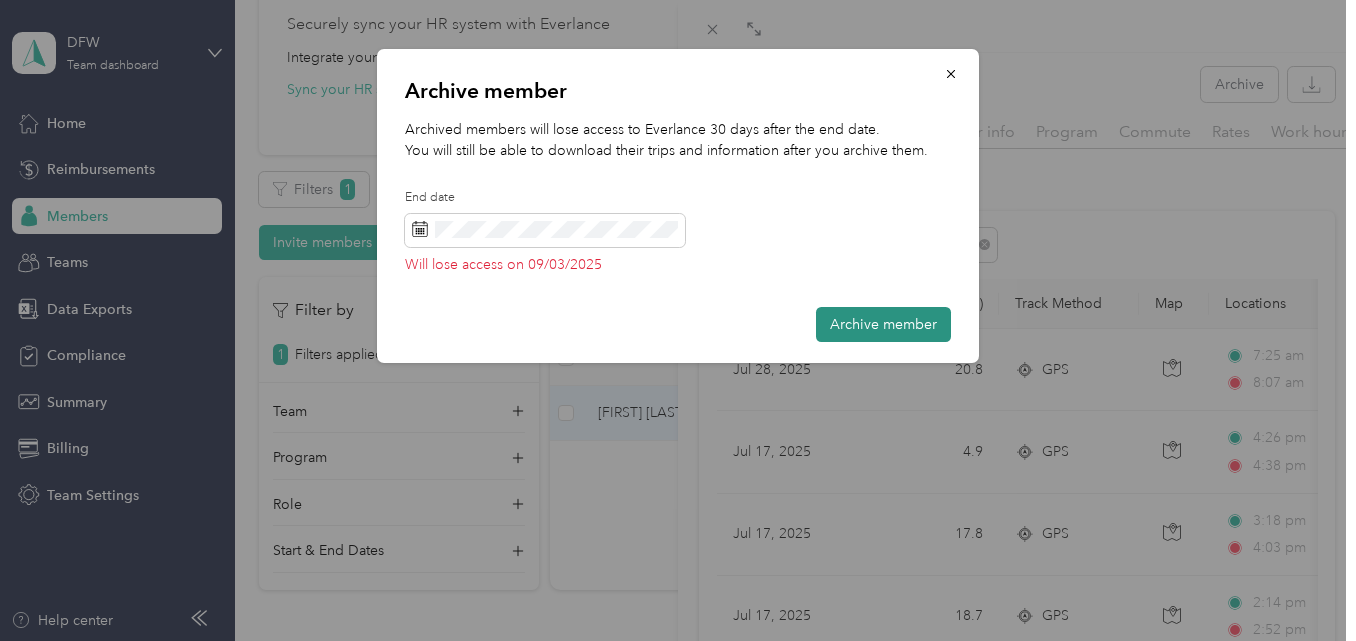 click on "Archive member" at bounding box center [883, 324] 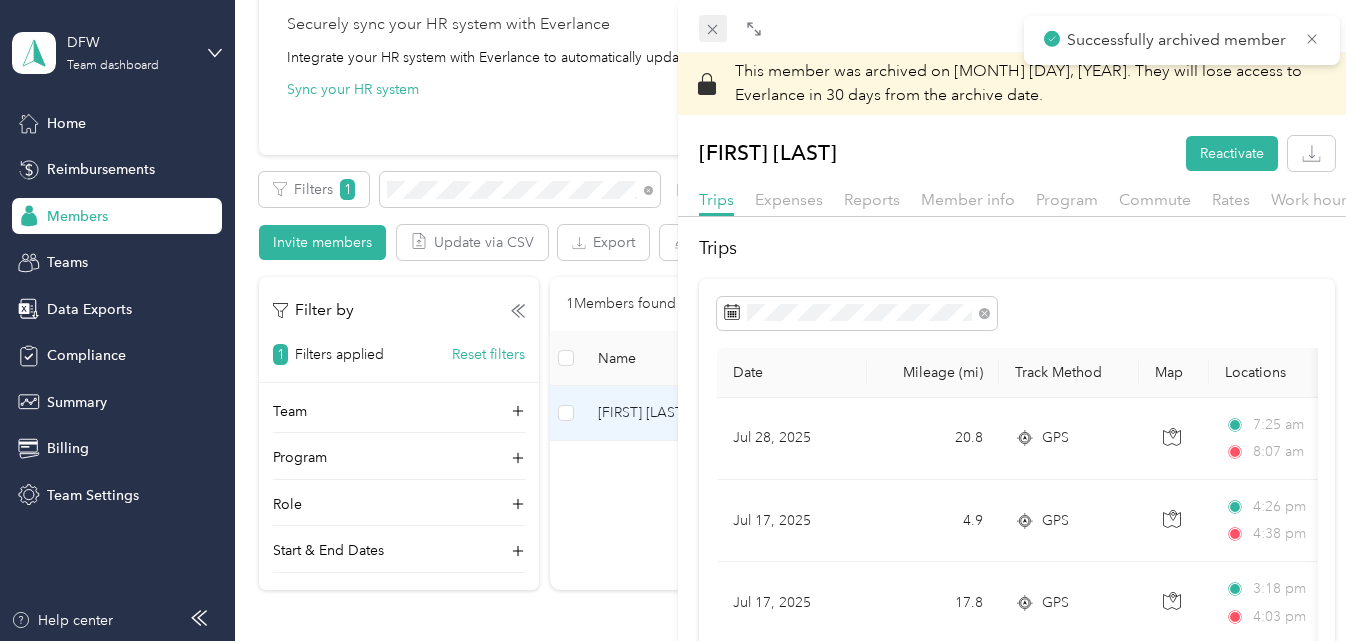 click 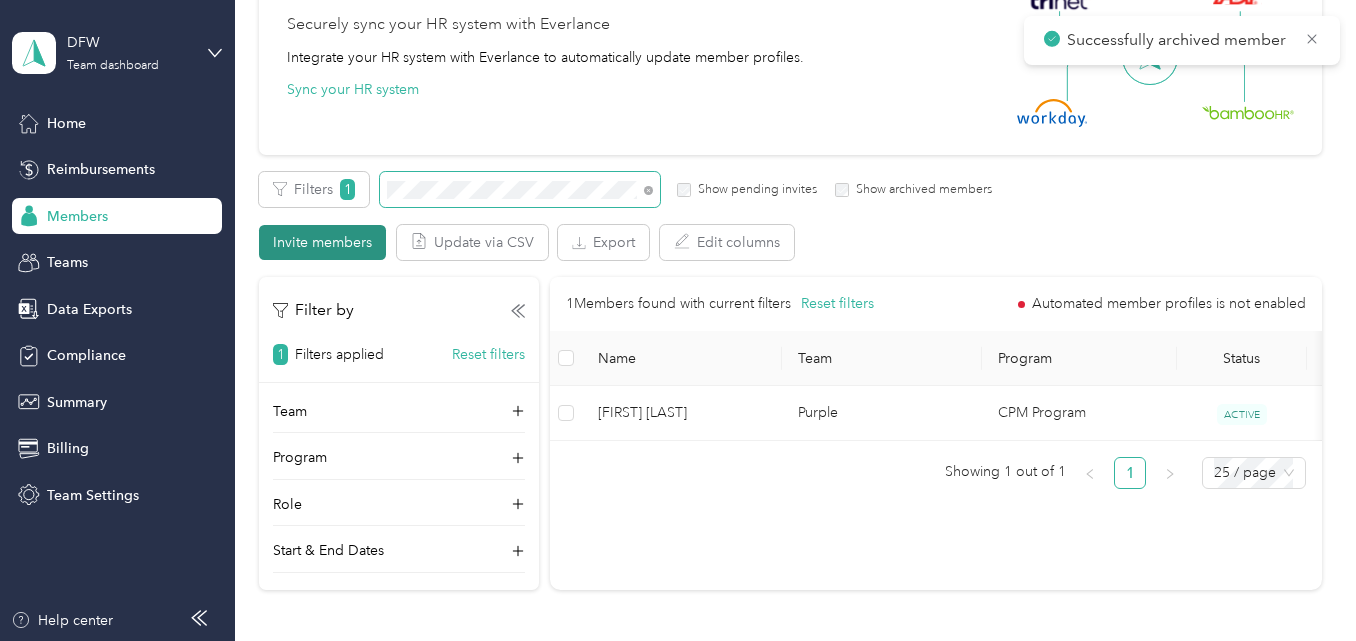 click on "Filters 1 Show pending invites Show archived members Invite members Update via CSV Export Edit columns" at bounding box center [790, 216] 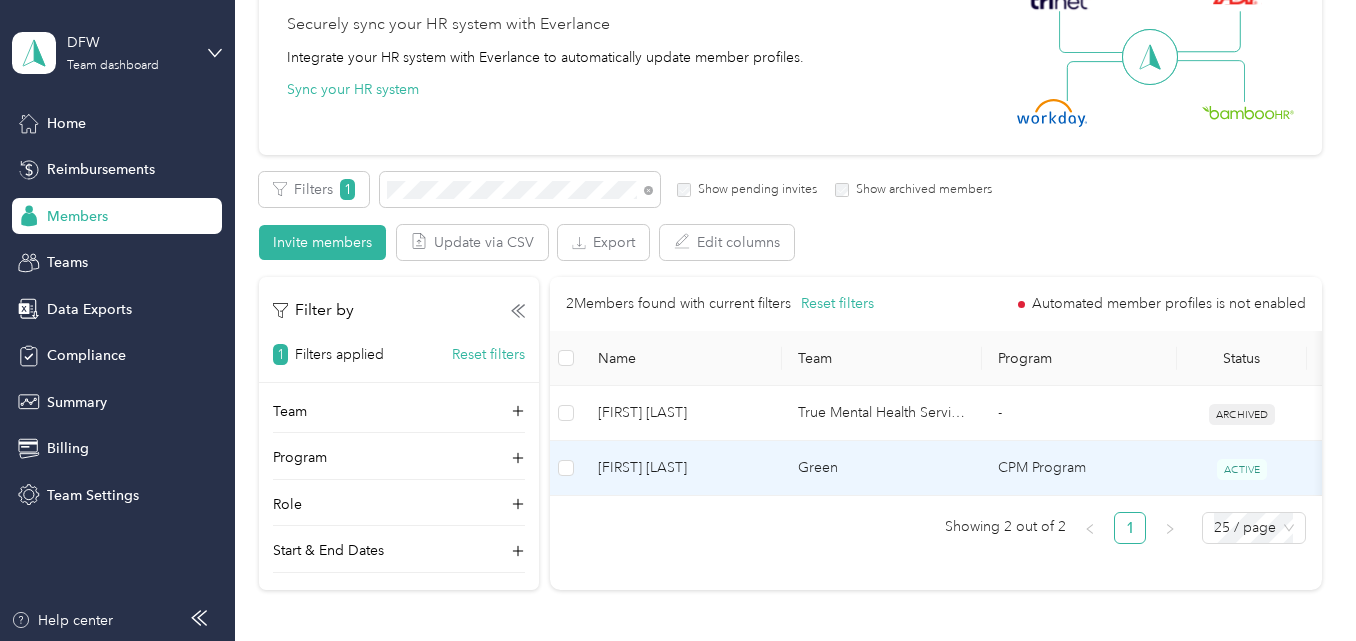click on "[FIRST] [LAST]" at bounding box center [682, 468] 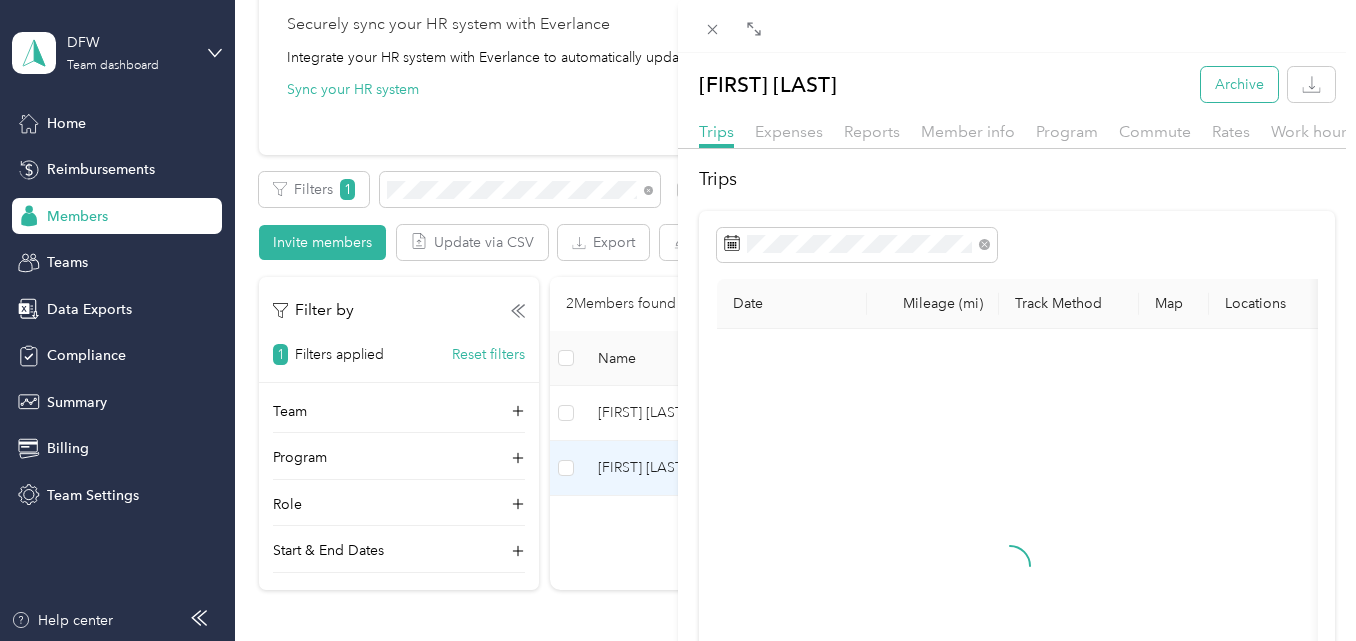 click on "Archive" at bounding box center (1239, 84) 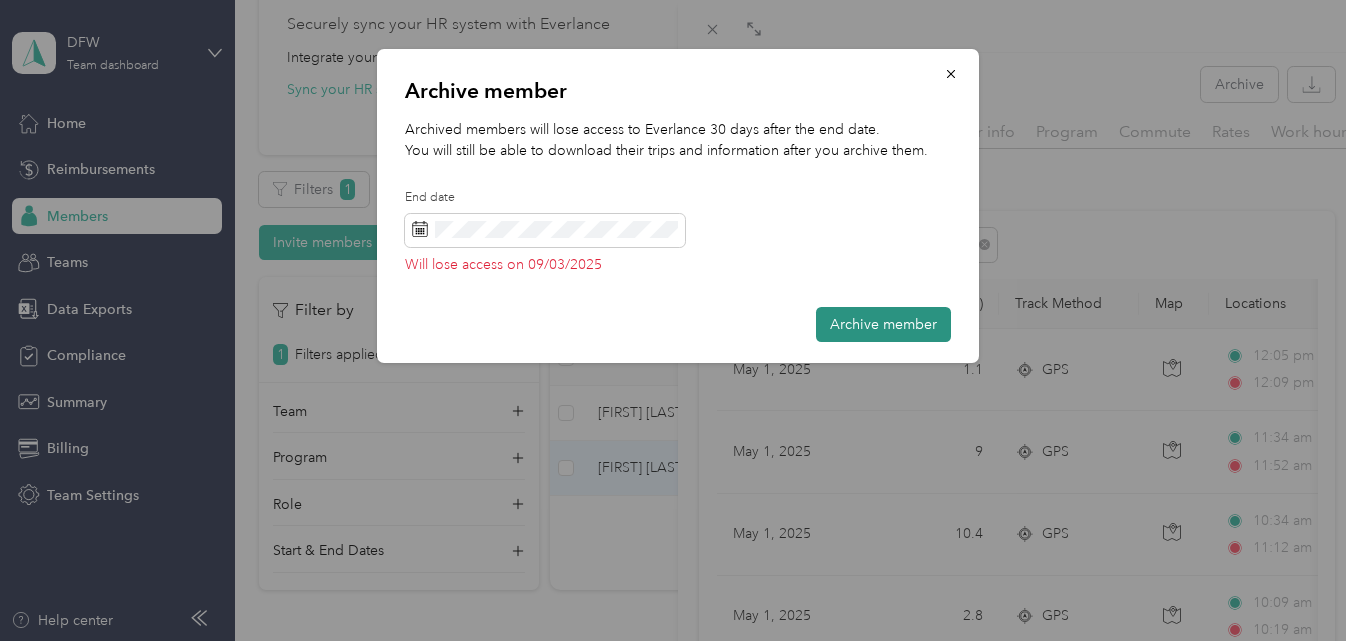click on "Archive member" at bounding box center [883, 324] 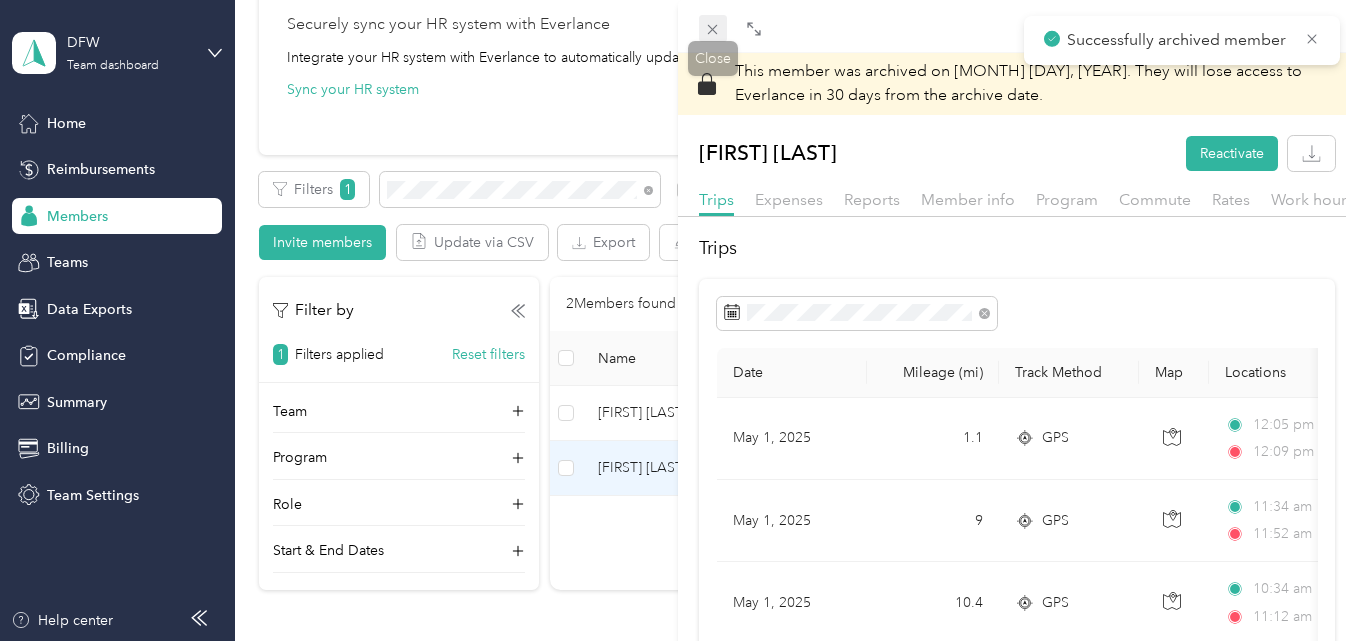click 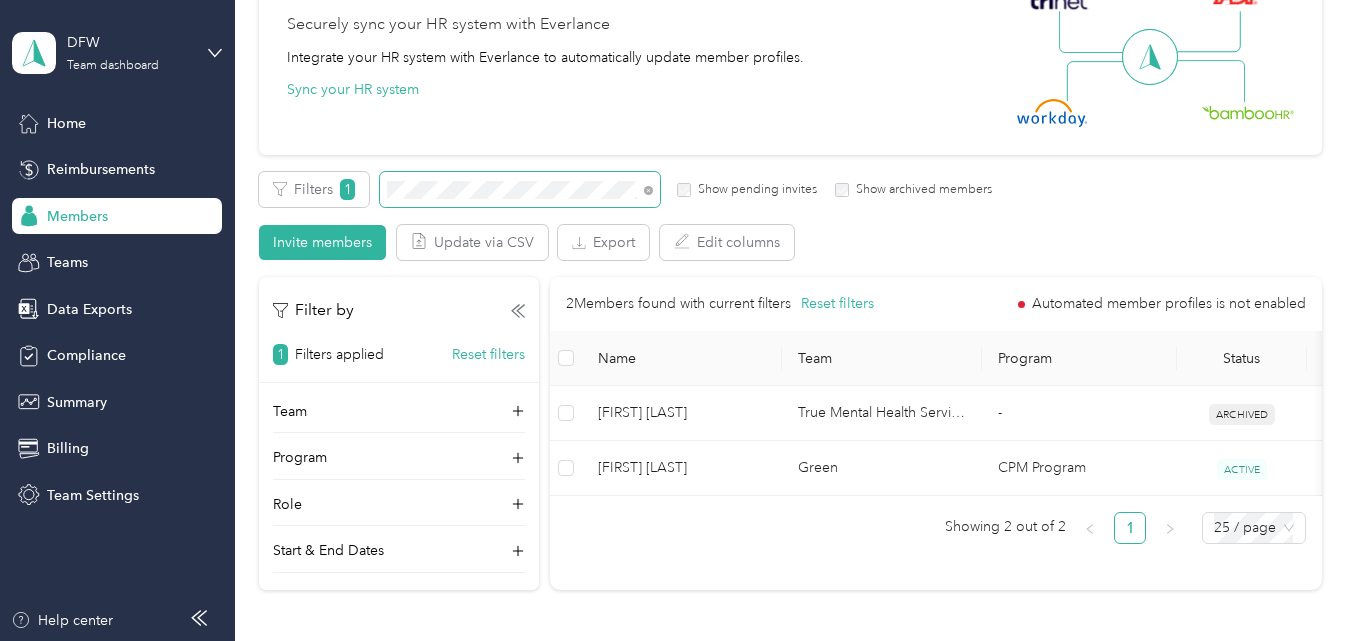 click on "Filters 1 Show pending invites Show archived members Invite members Update via CSV Export Edit columns" at bounding box center [790, 216] 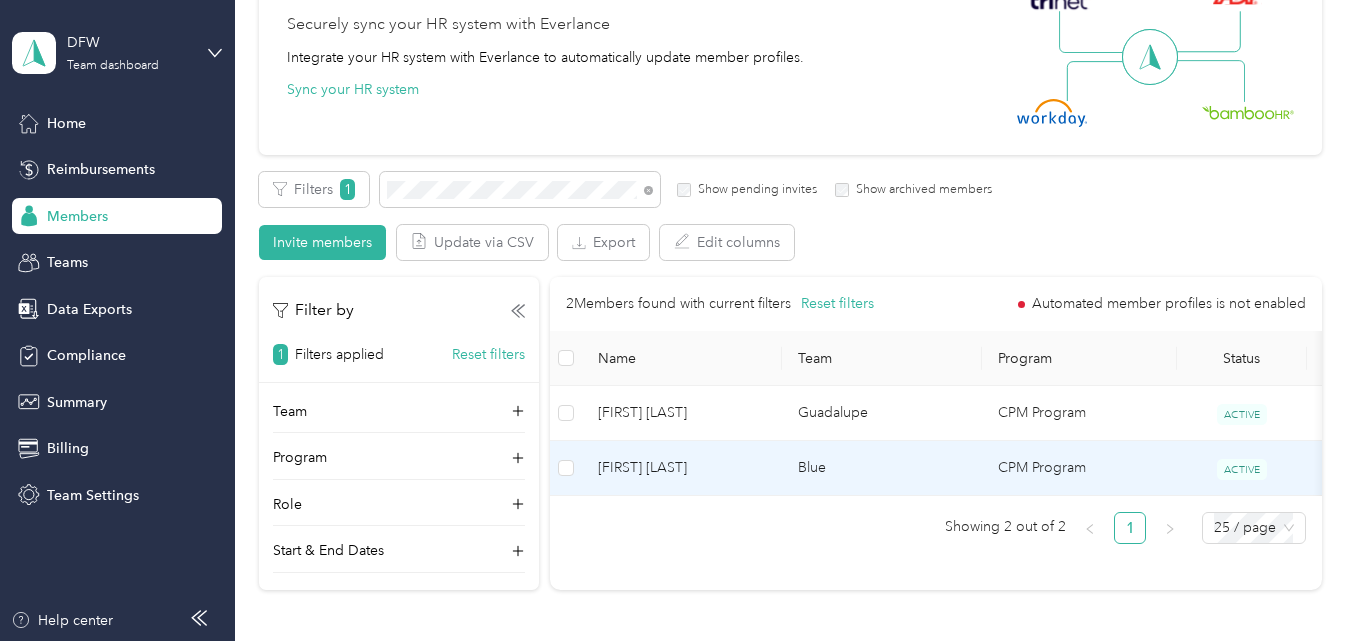 click on "[FIRST] [LAST]" at bounding box center (682, 468) 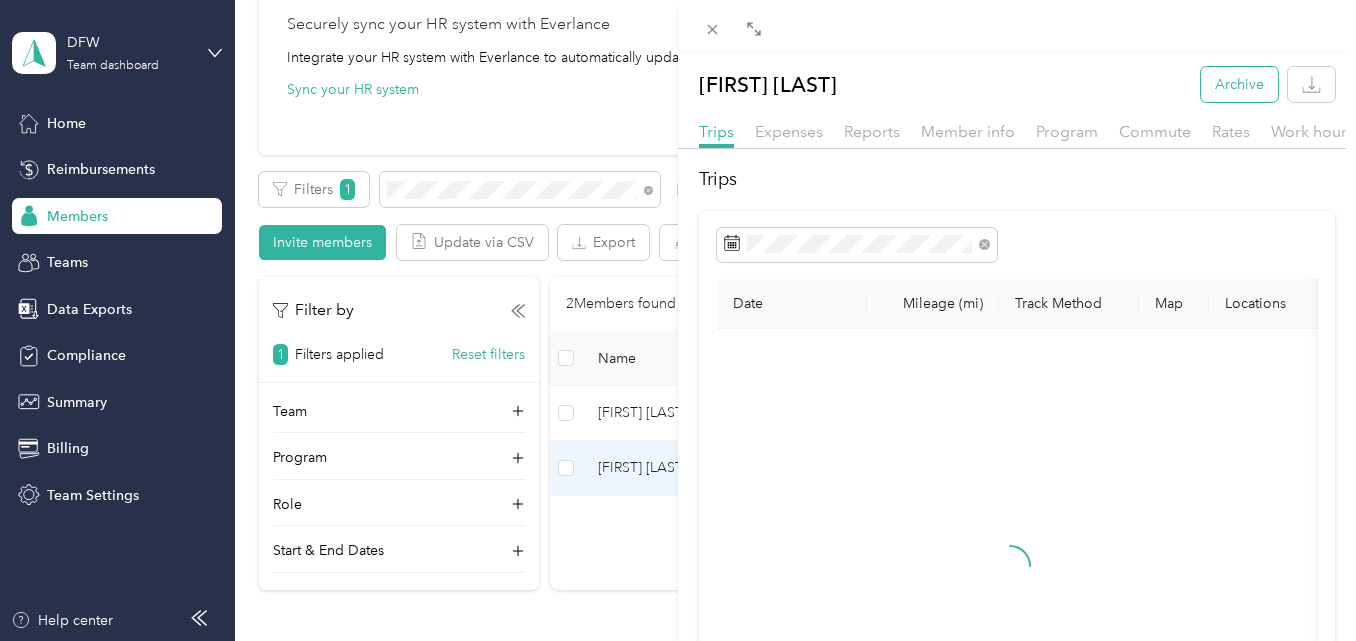 click on "Archive" at bounding box center [1239, 84] 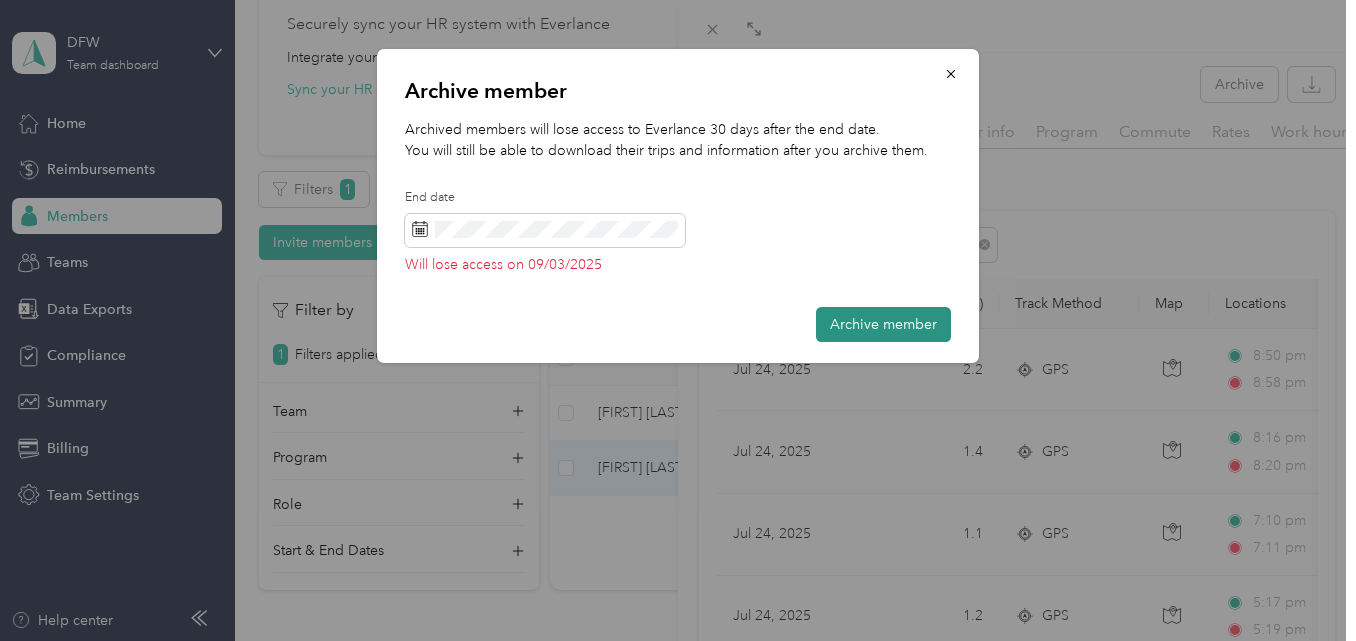 click on "Archive member" at bounding box center (883, 324) 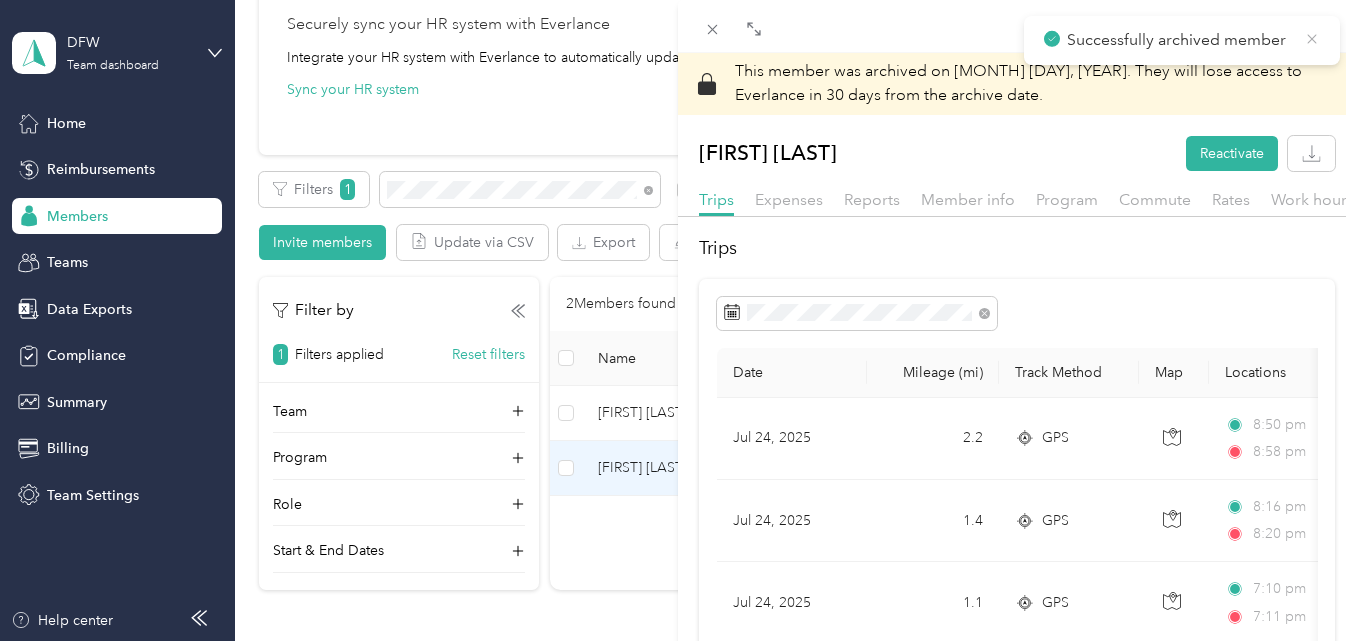 click 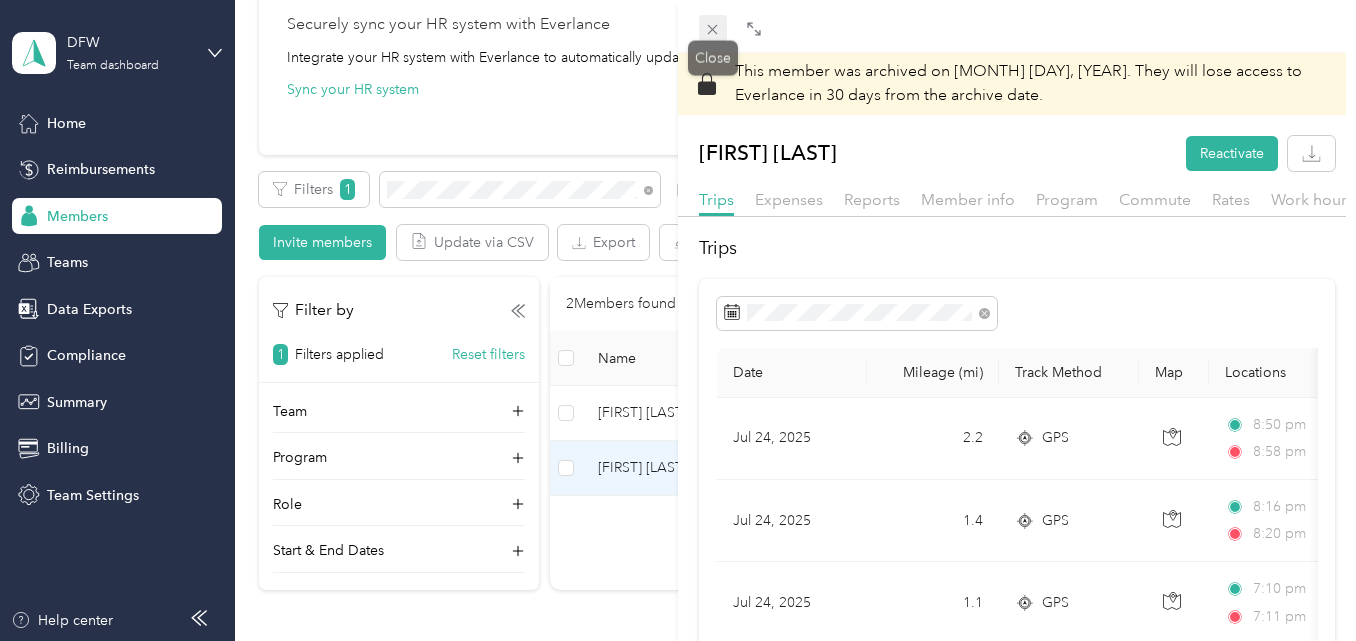 click 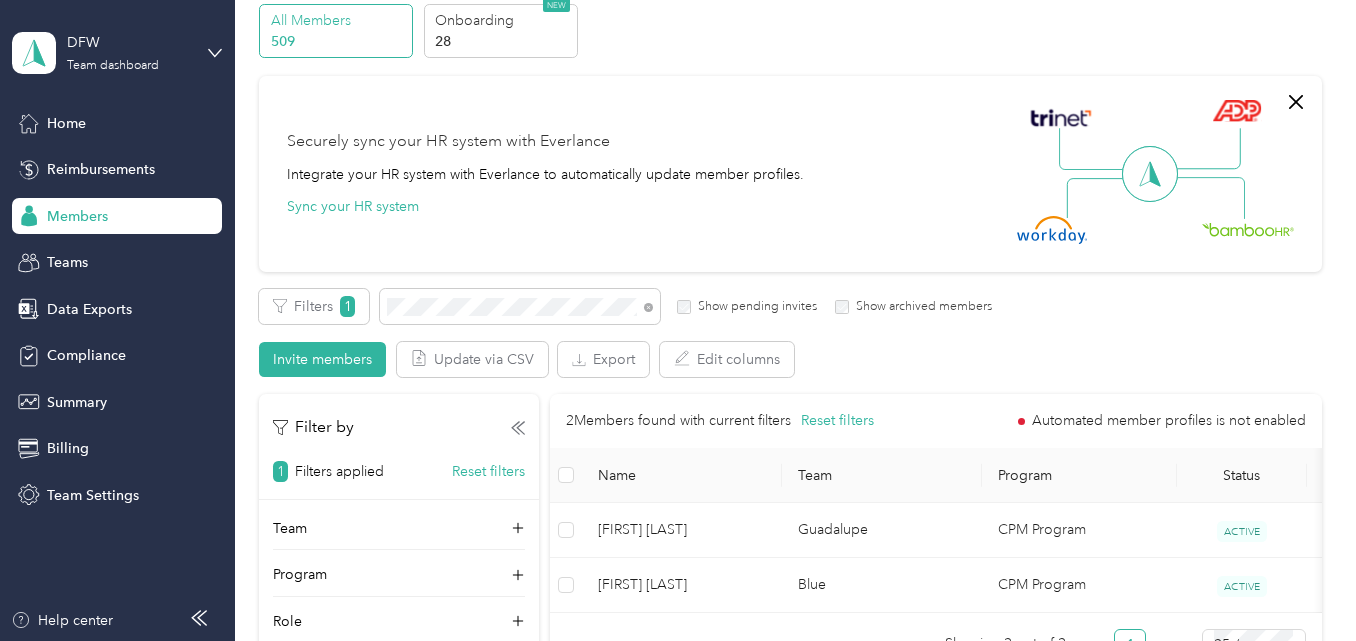 scroll, scrollTop: 0, scrollLeft: 0, axis: both 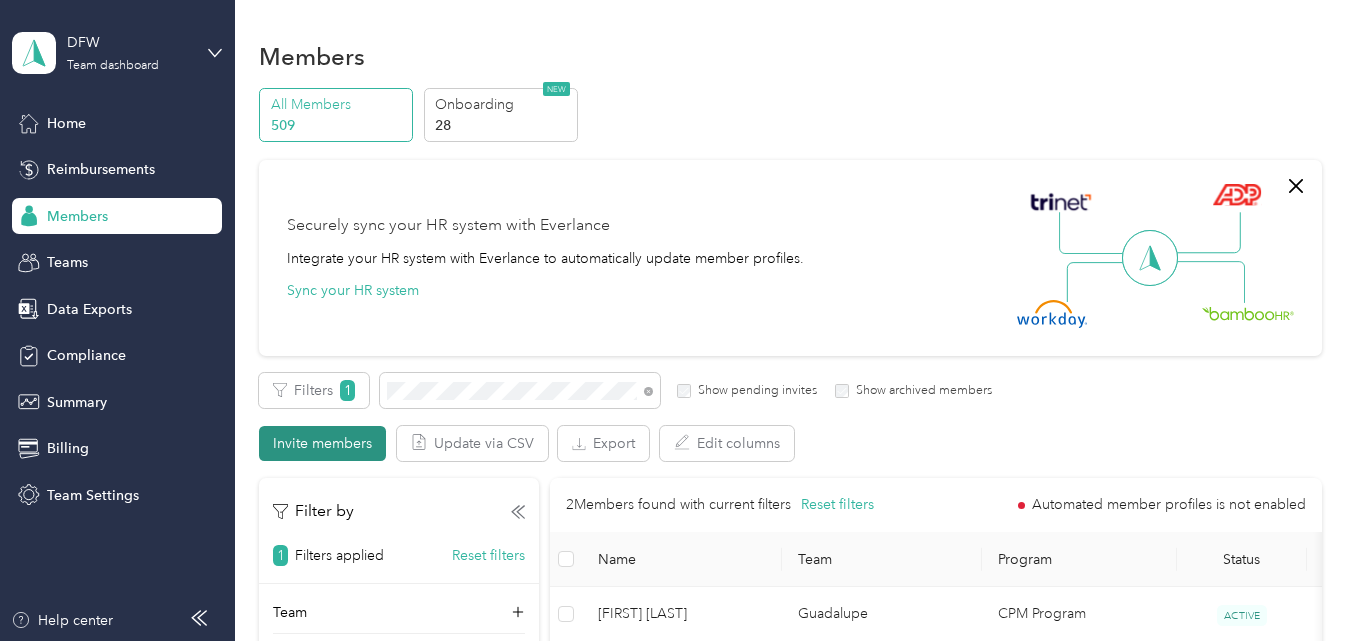 click on "Invite members" at bounding box center [322, 443] 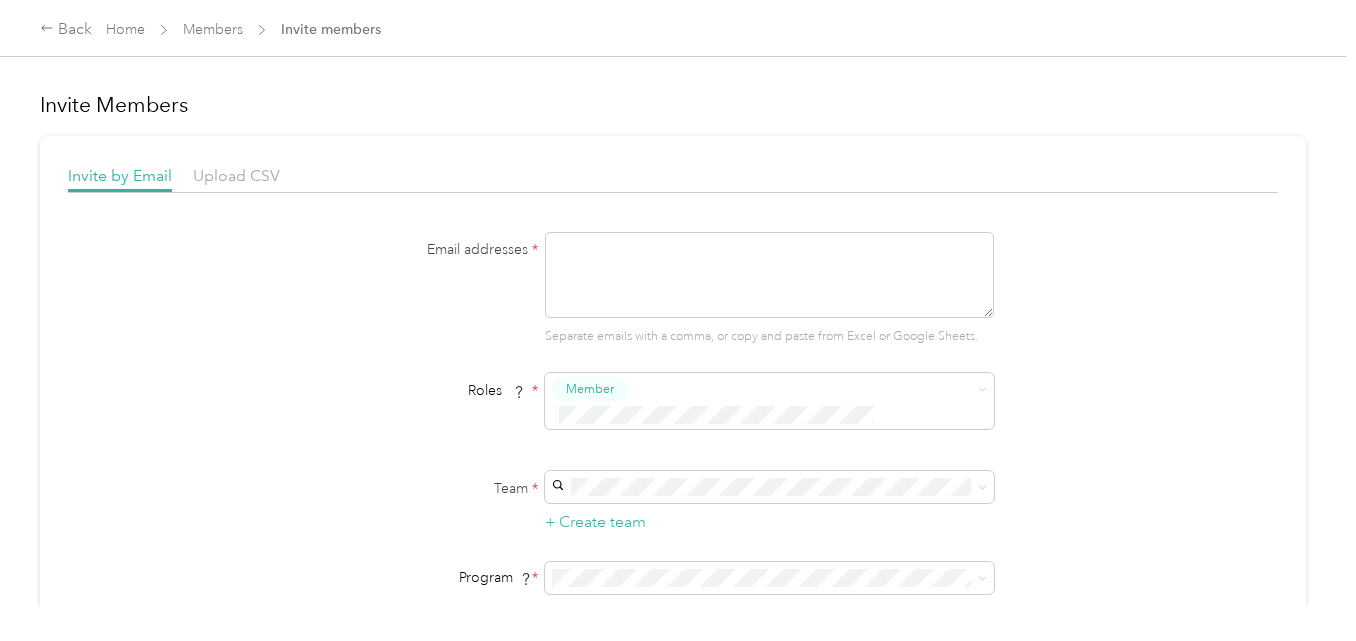 click at bounding box center (769, 275) 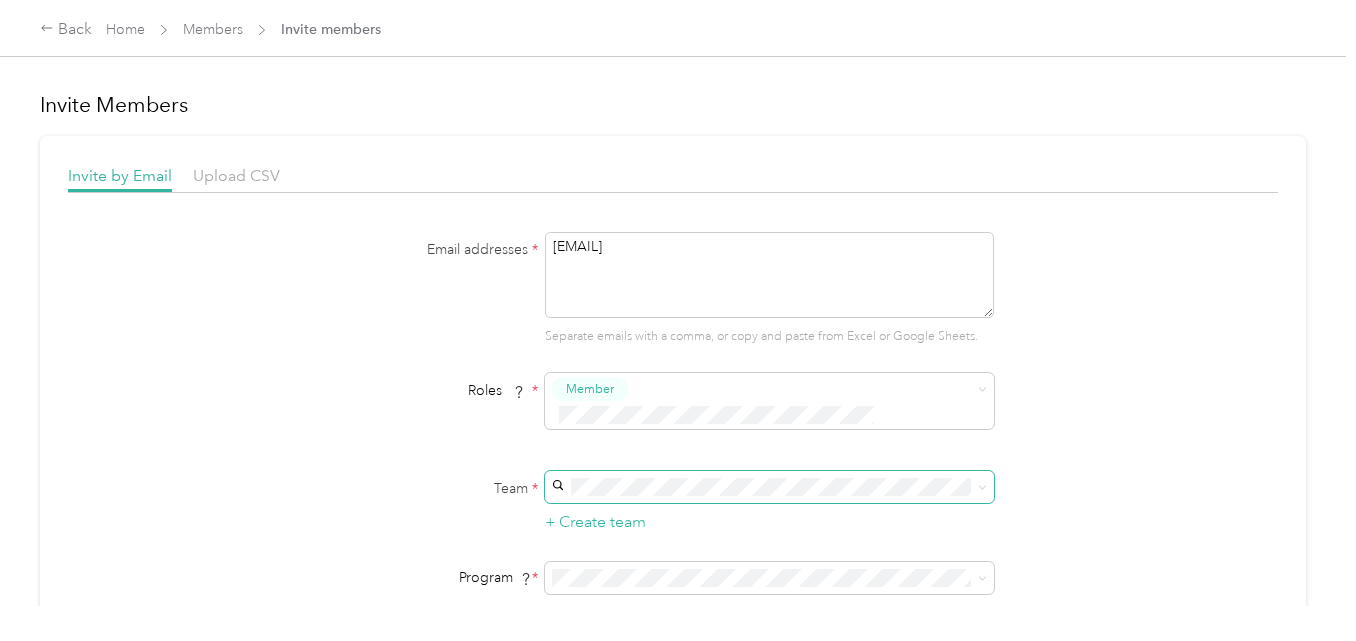 type on "[EMAIL]" 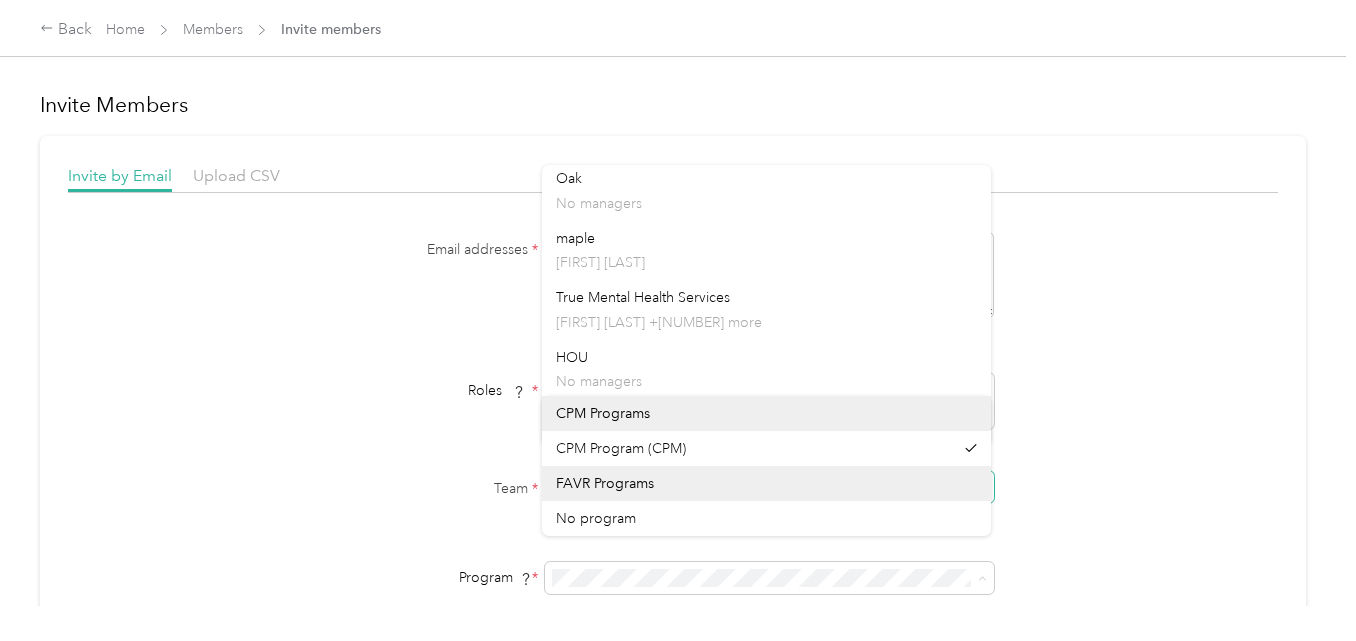 scroll, scrollTop: 1023, scrollLeft: 0, axis: vertical 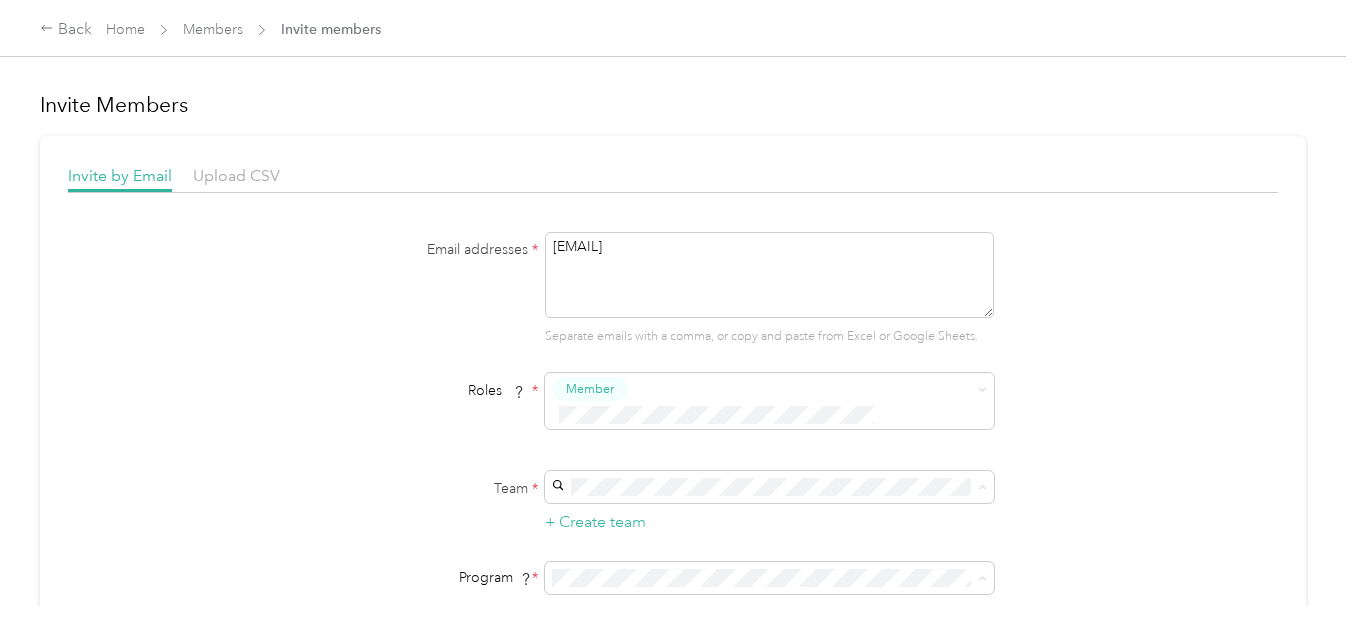 click on "Email addresses   * [EMAIL] Separate emails with a comma, or copy and paste from Excel or Google Sheets. Roles   * Member   Team   * + Create team Program * Program start date   State   Zip code   Expected Annual Business Miles   miles Must be greater than 5,000 miles If multiple members are invited above, this profile information will apply to all invited members Send Invites" at bounding box center [673, 472] 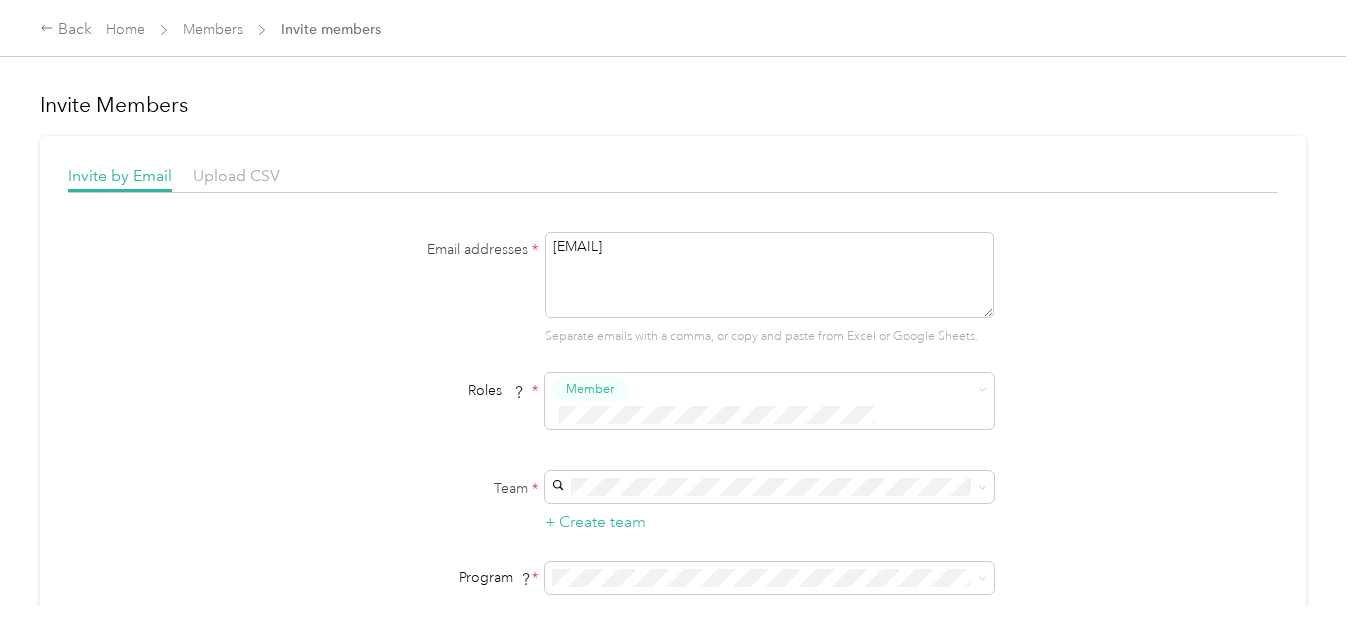 drag, startPoint x: 705, startPoint y: 247, endPoint x: 449, endPoint y: 264, distance: 256.56384 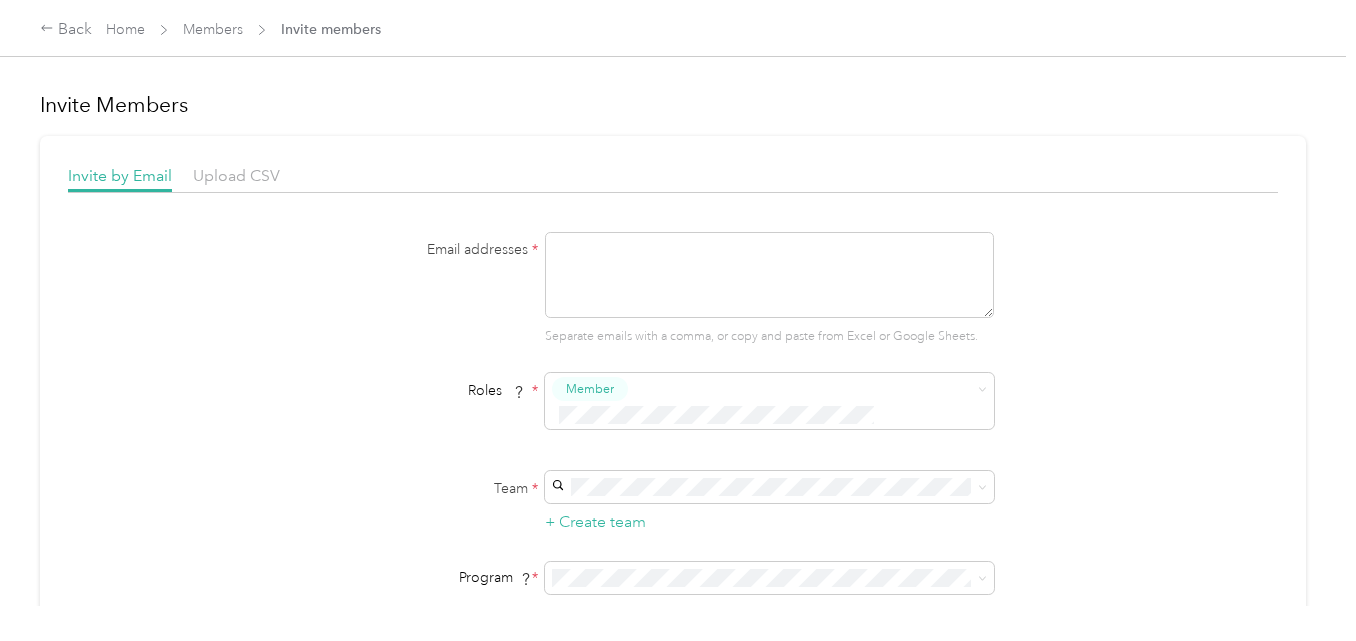 type 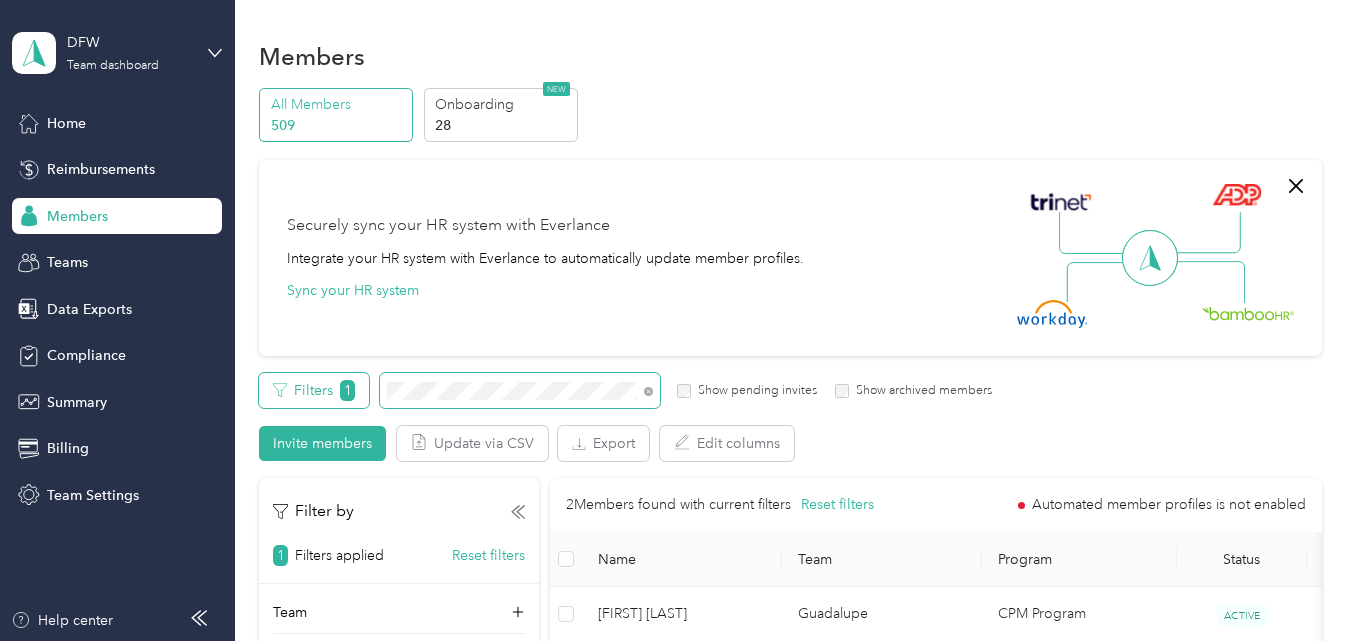 click on "Filters 1 Show pending invites Show archived members" at bounding box center [625, 390] 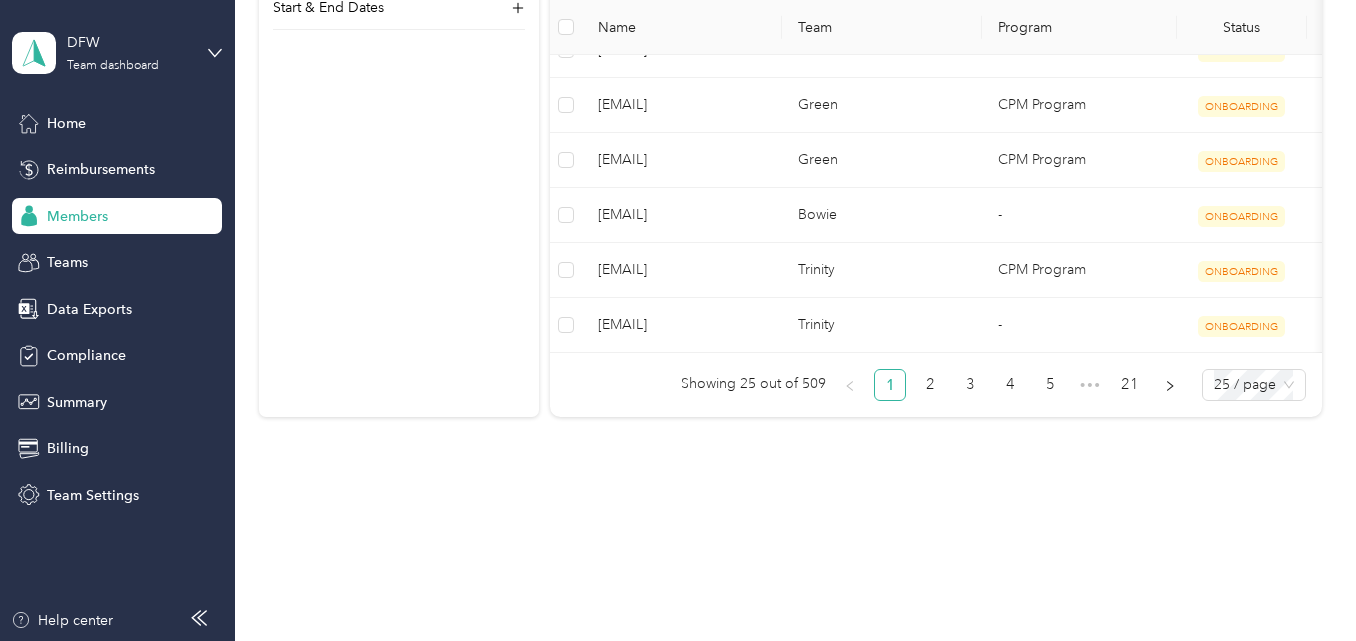 scroll, scrollTop: 0, scrollLeft: 0, axis: both 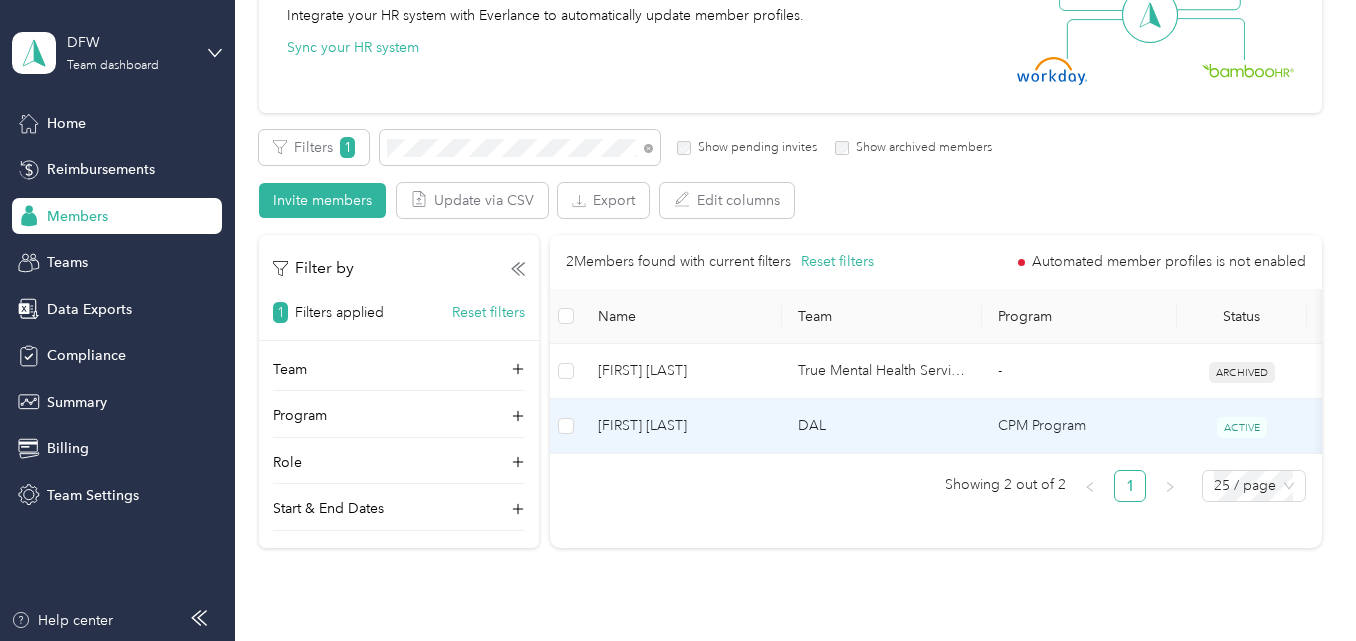 click on "[FIRST] [LAST]" at bounding box center [682, 426] 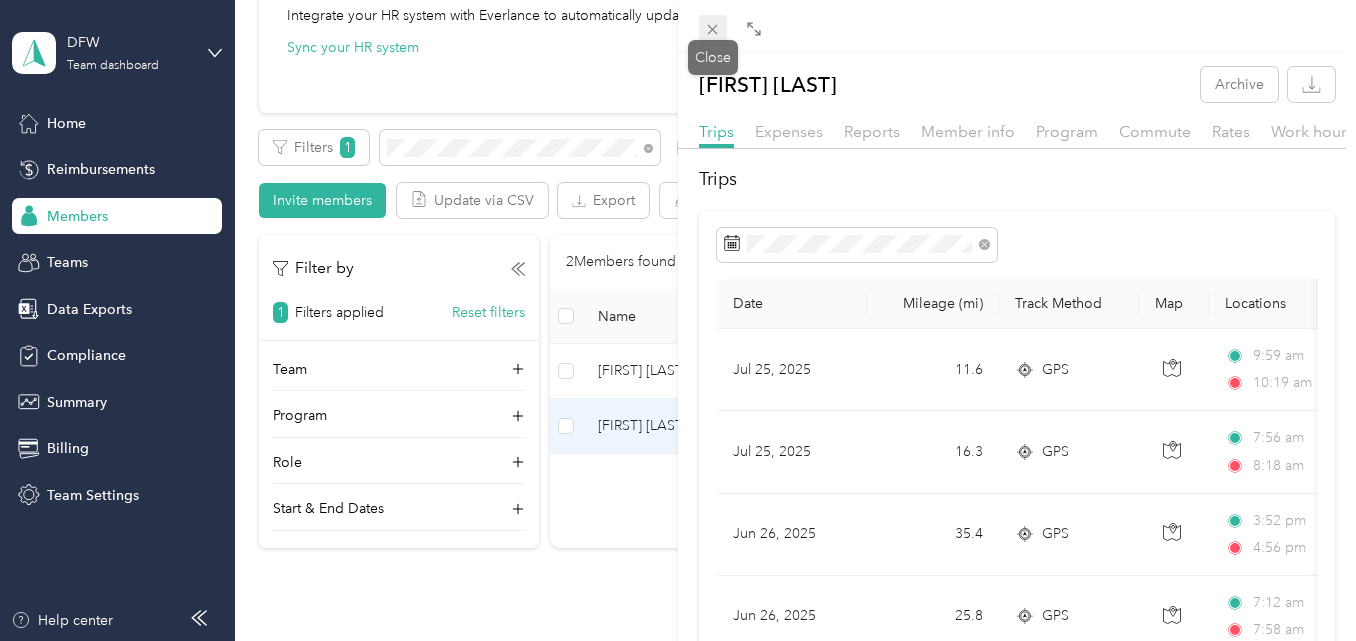 click 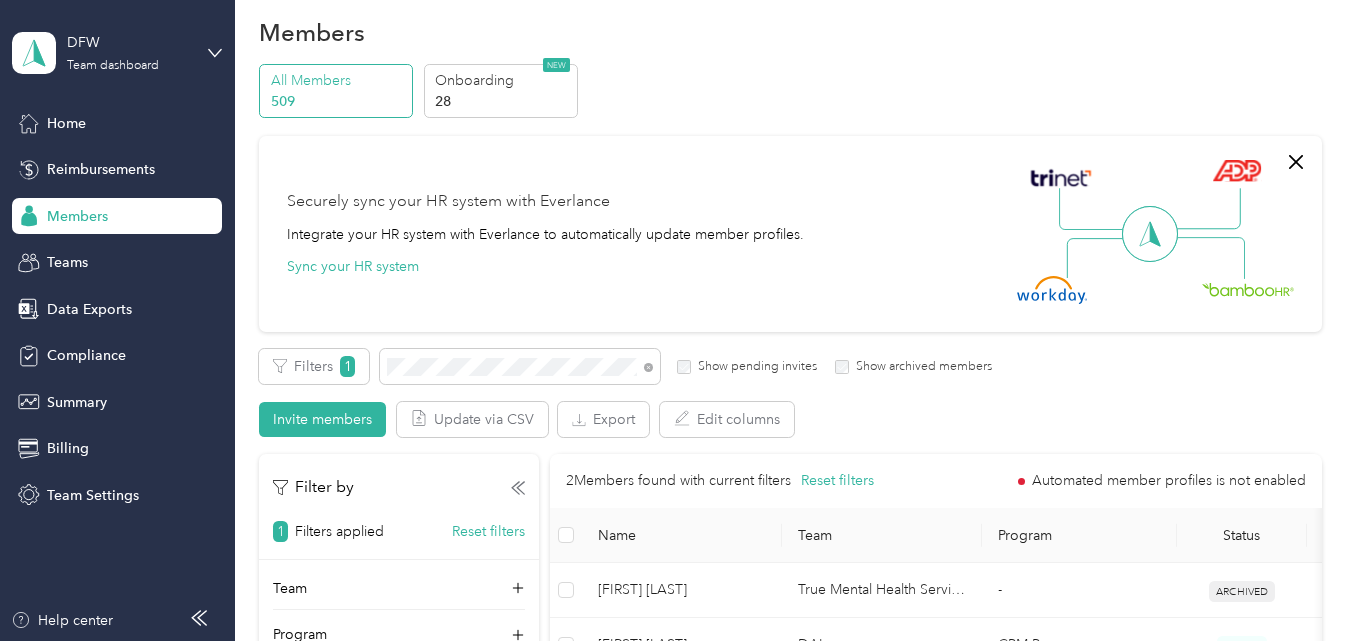 scroll, scrollTop: 22, scrollLeft: 0, axis: vertical 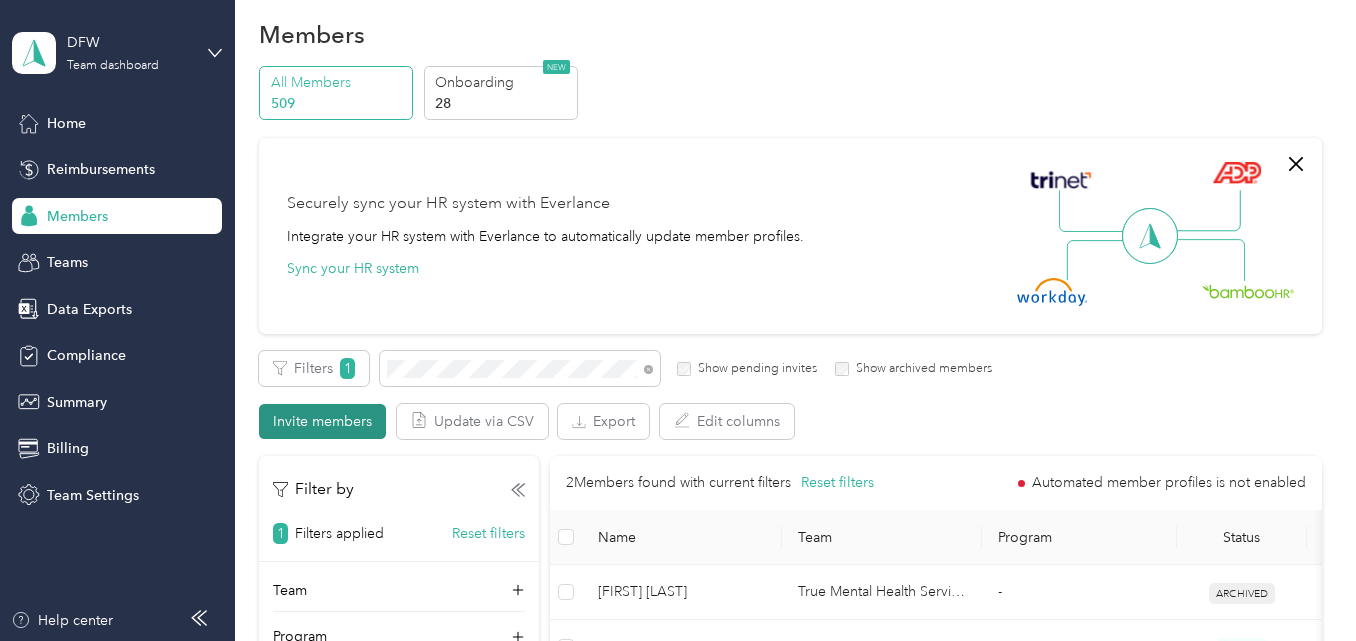 click on "Invite members" at bounding box center (322, 421) 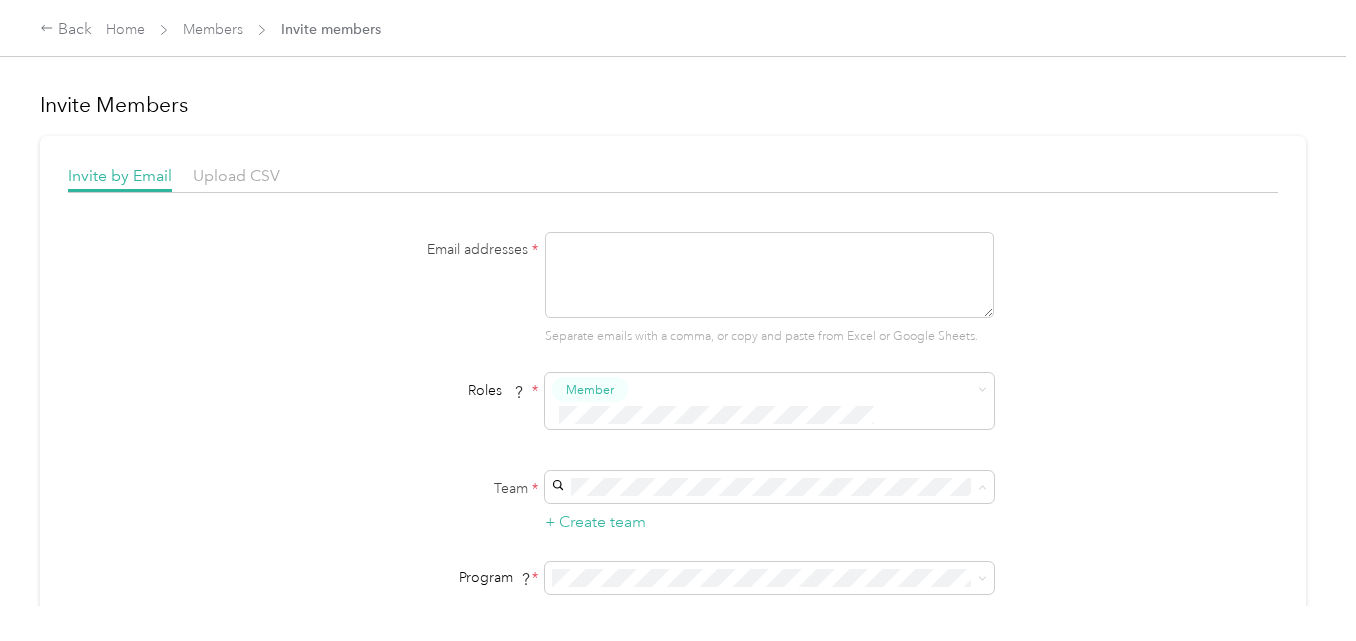click on "No managers" at bounding box center (766, 325) 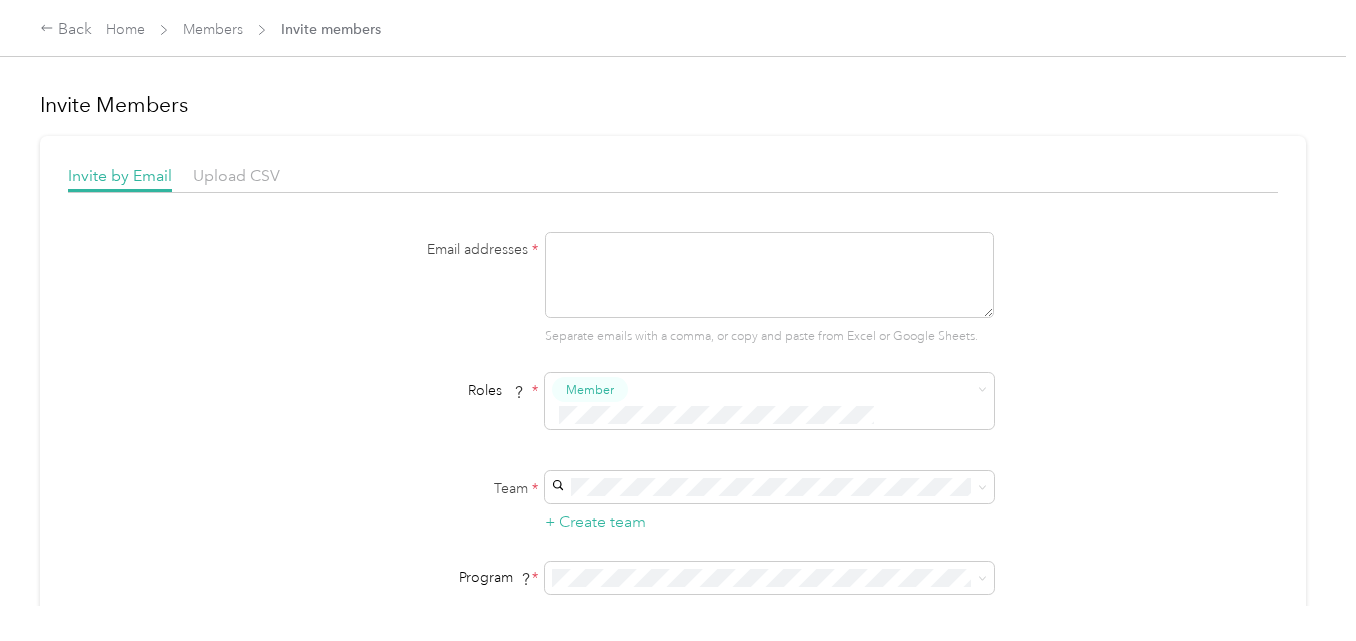 click at bounding box center [769, 275] 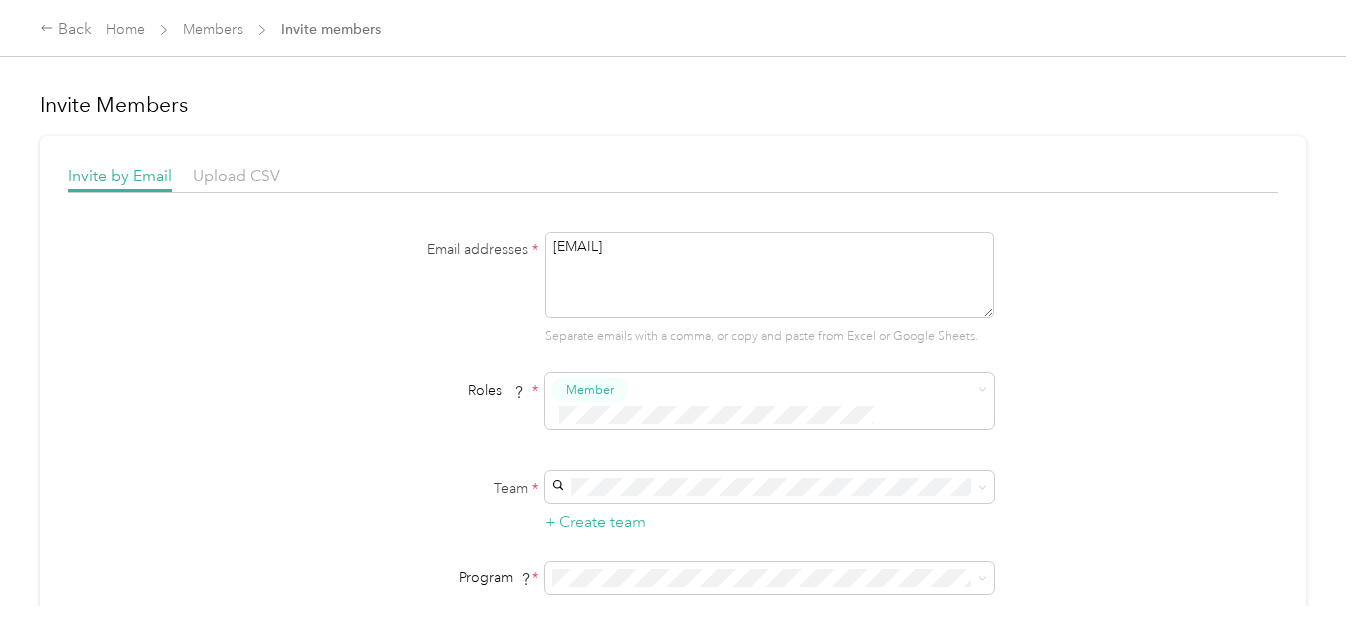 type on "[EMAIL]" 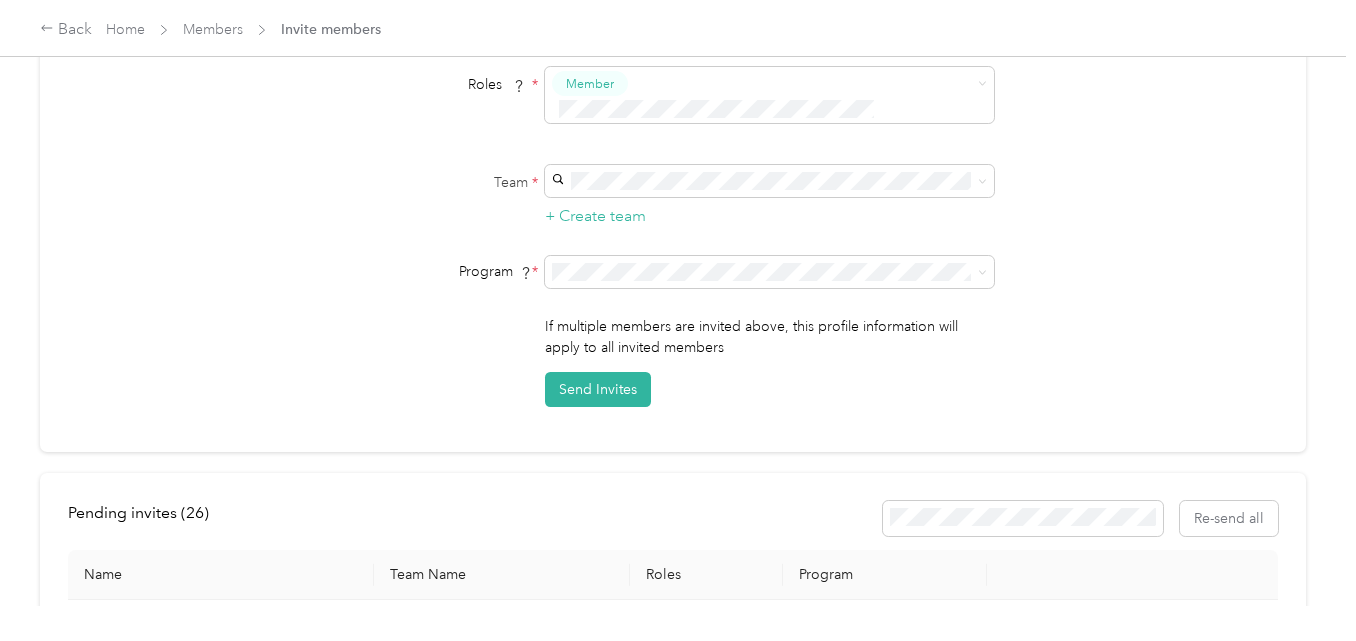 scroll, scrollTop: 318, scrollLeft: 0, axis: vertical 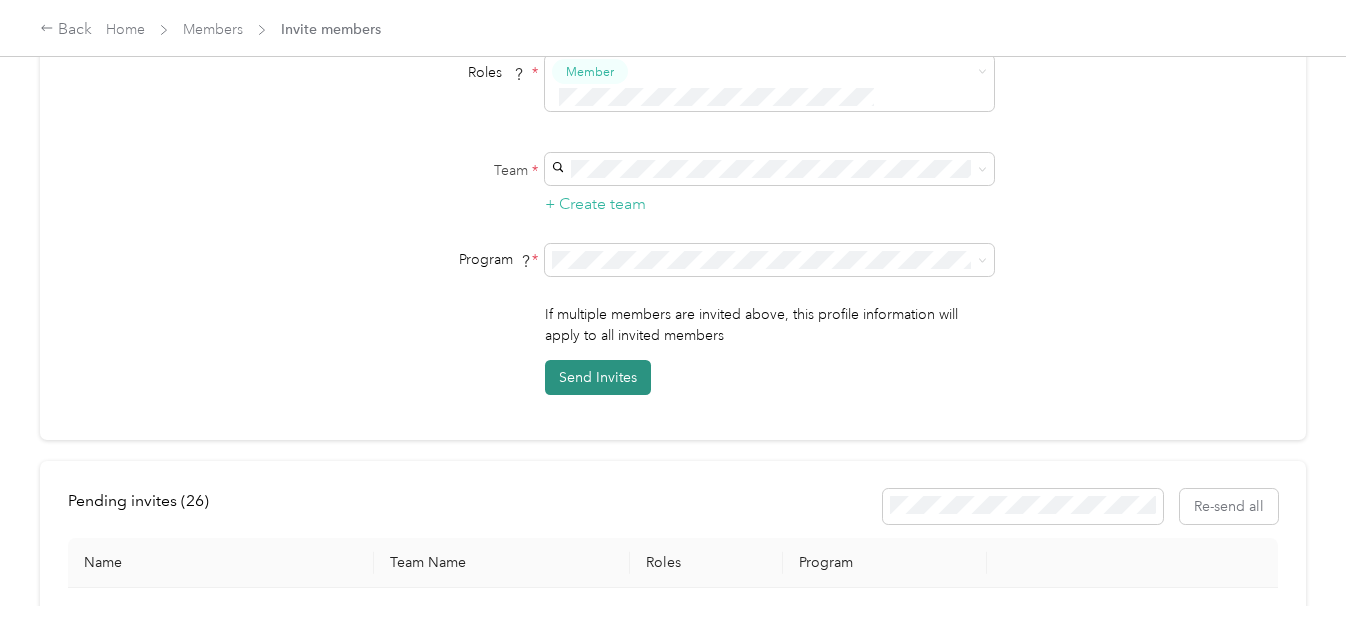 click on "Send Invites" at bounding box center (598, 377) 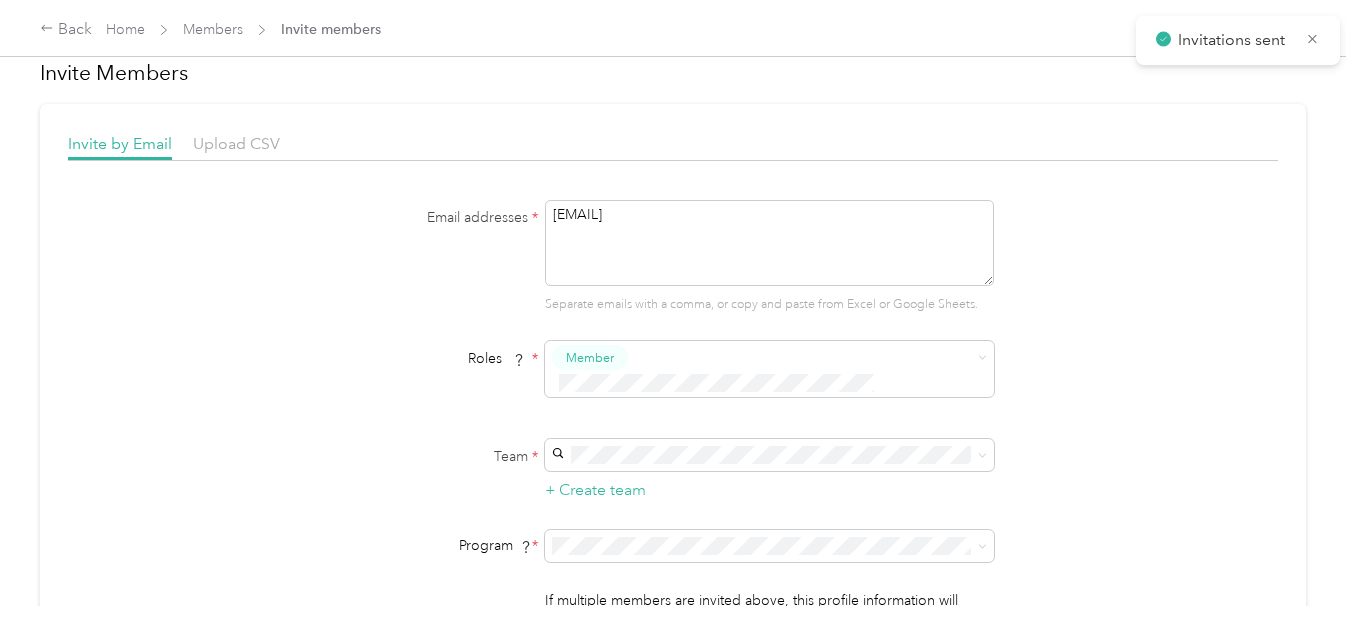 scroll, scrollTop: 0, scrollLeft: 0, axis: both 